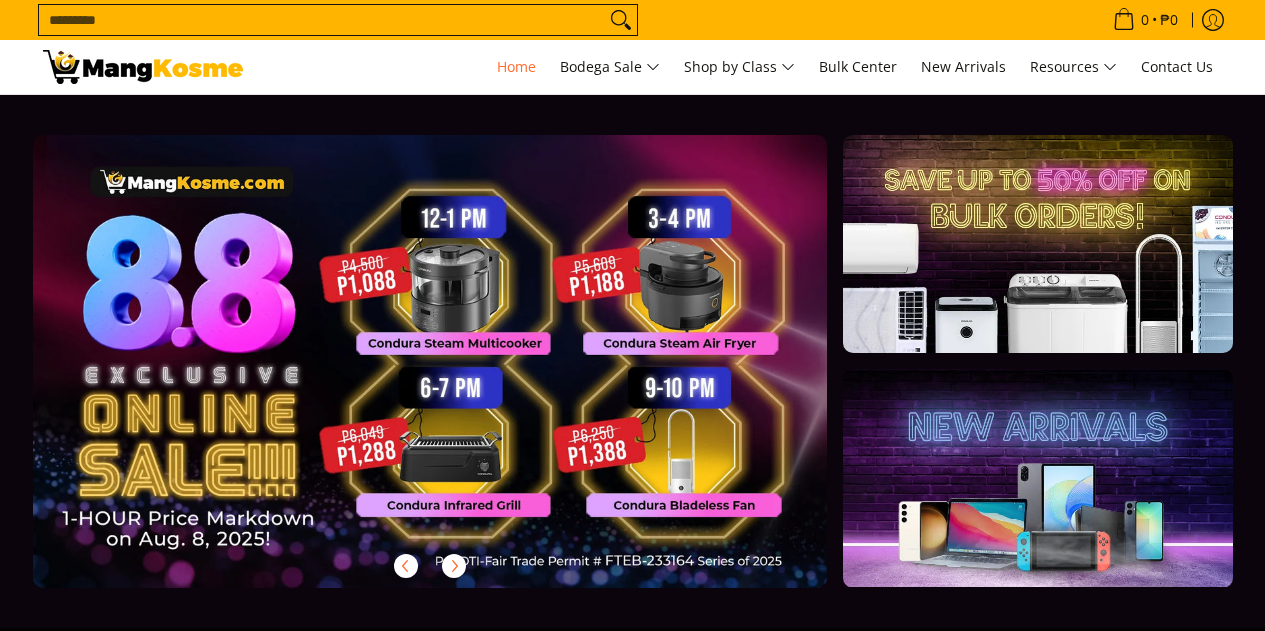scroll, scrollTop: 0, scrollLeft: 0, axis: both 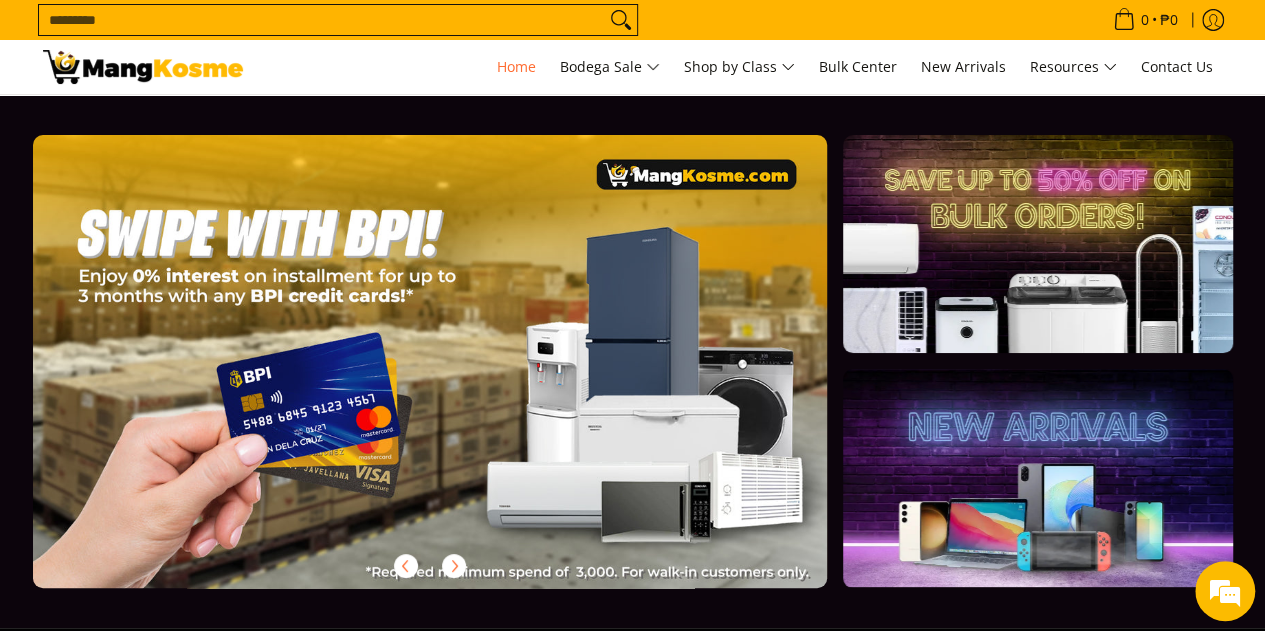 click at bounding box center [462, 377] 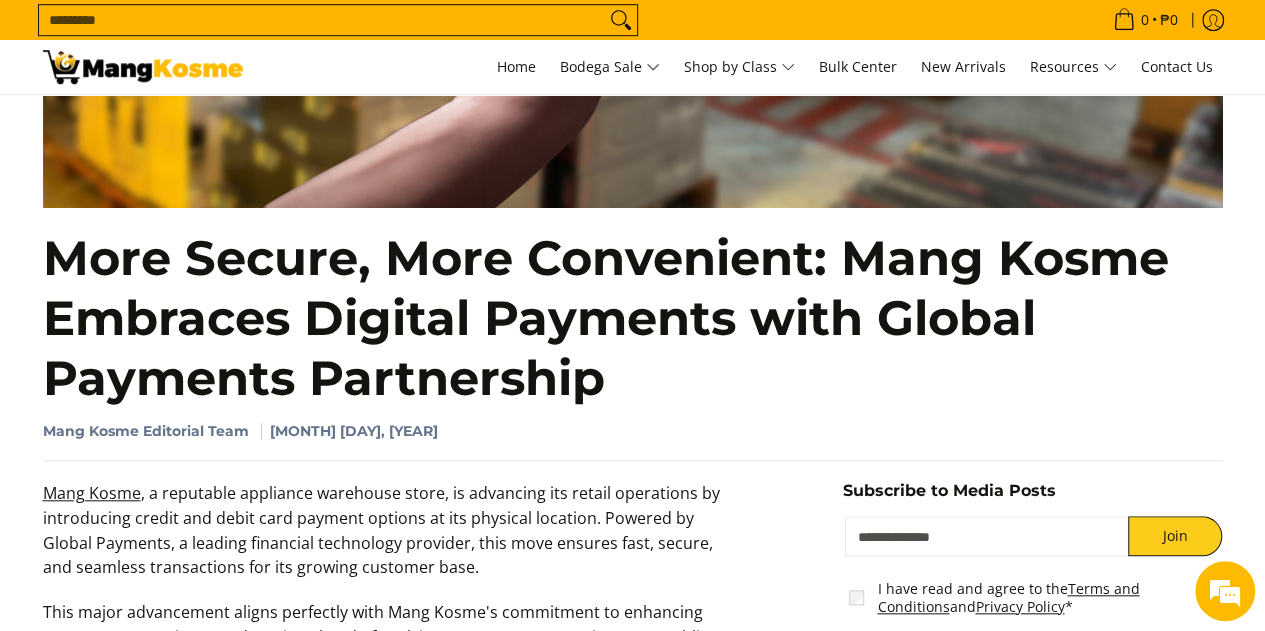 scroll, scrollTop: 0, scrollLeft: 0, axis: both 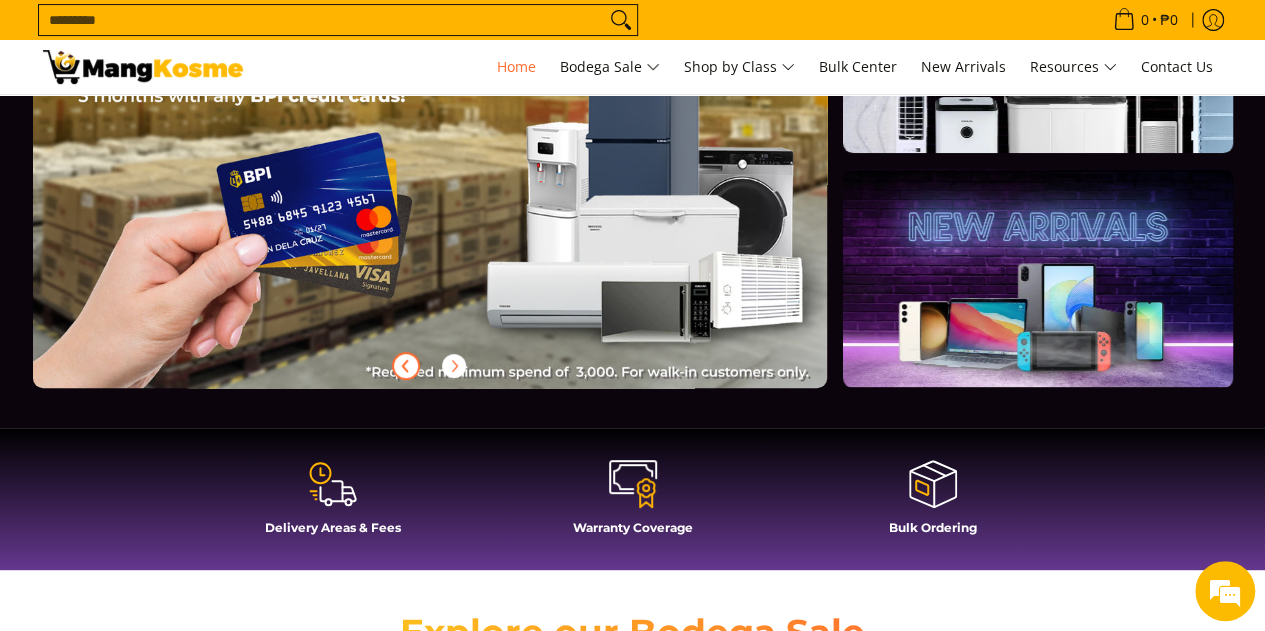 click 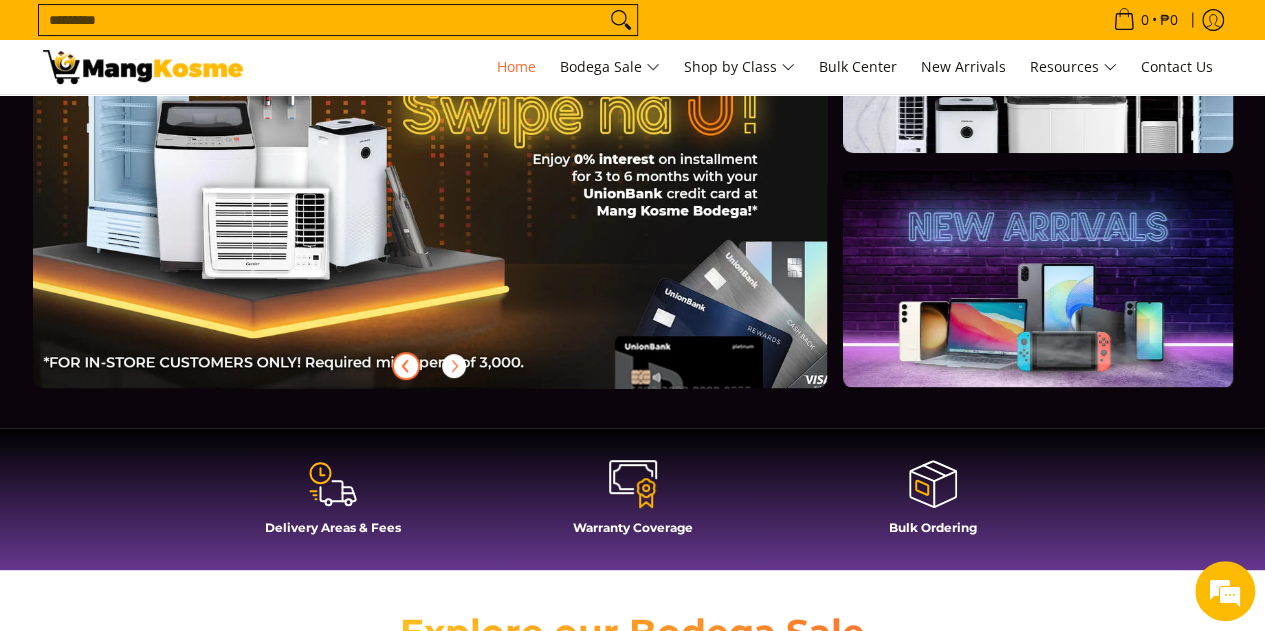 click 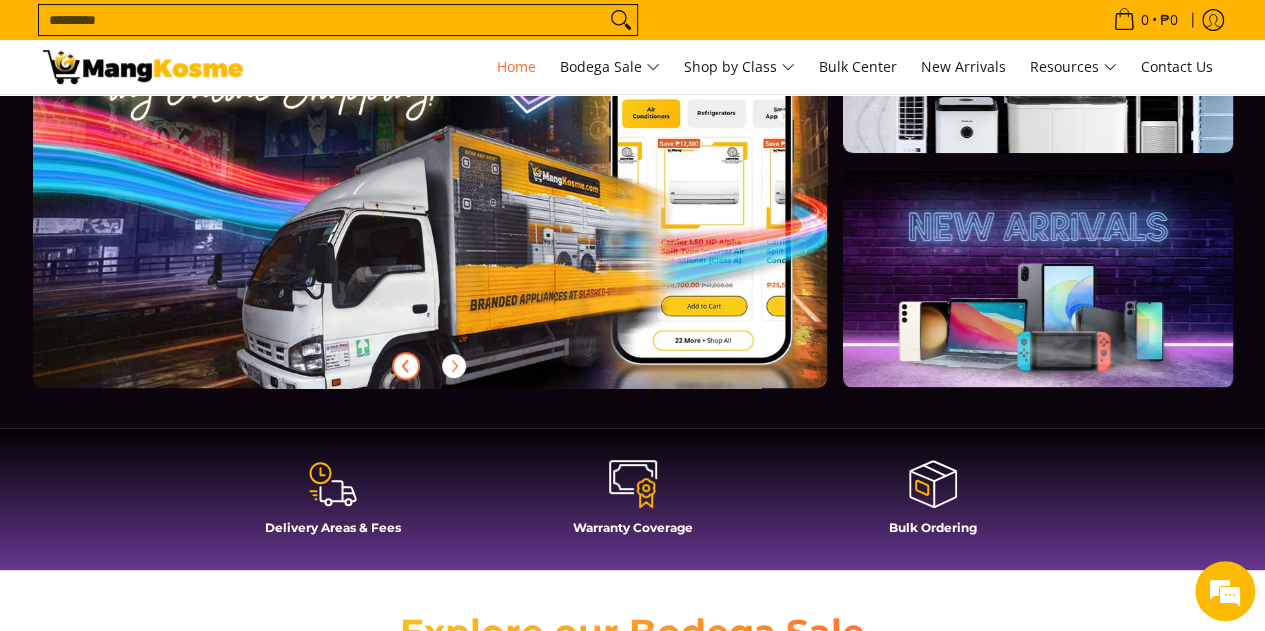 scroll, scrollTop: 0, scrollLeft: 795, axis: horizontal 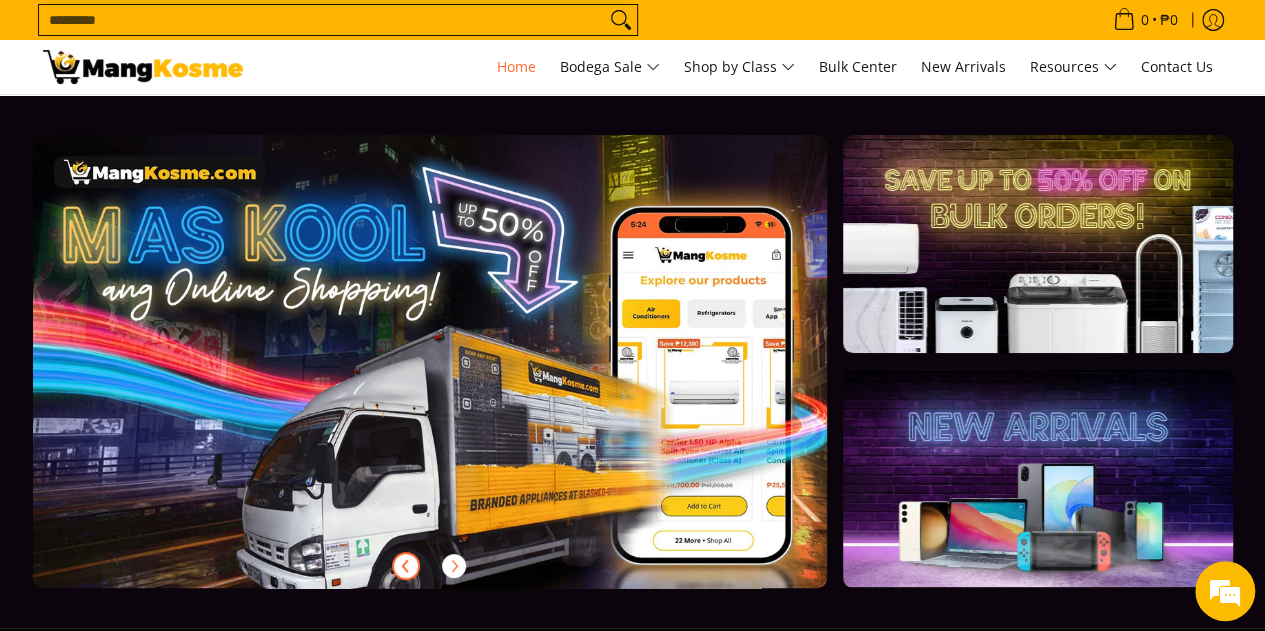 click 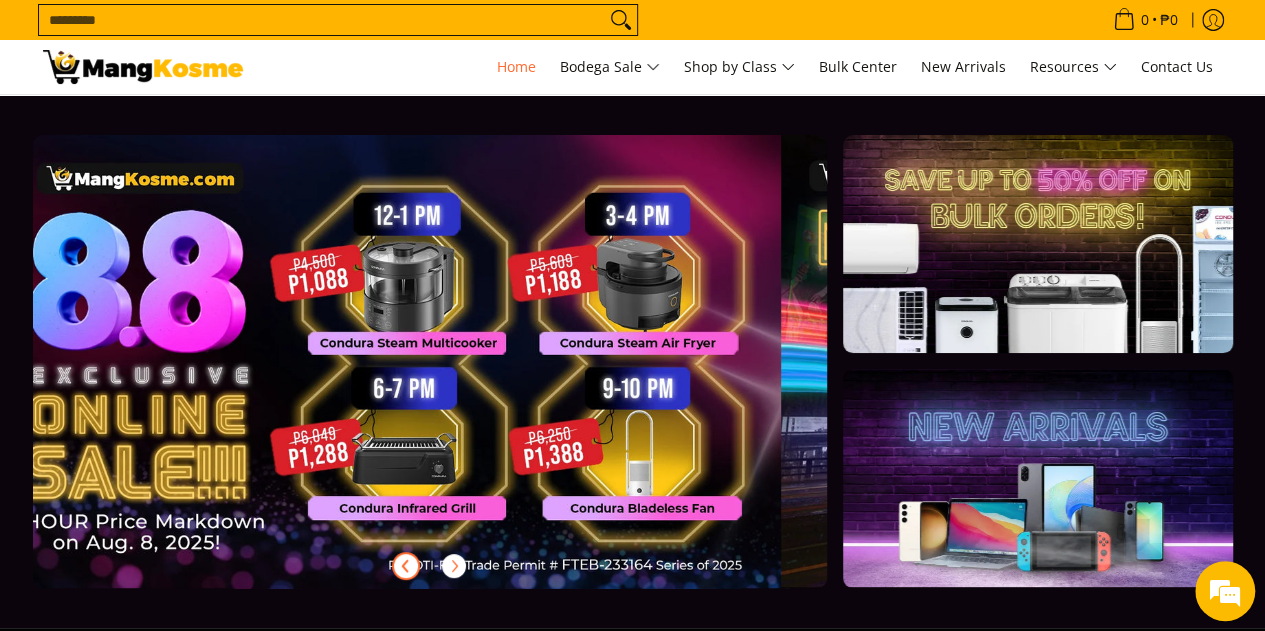 scroll, scrollTop: 0, scrollLeft: 0, axis: both 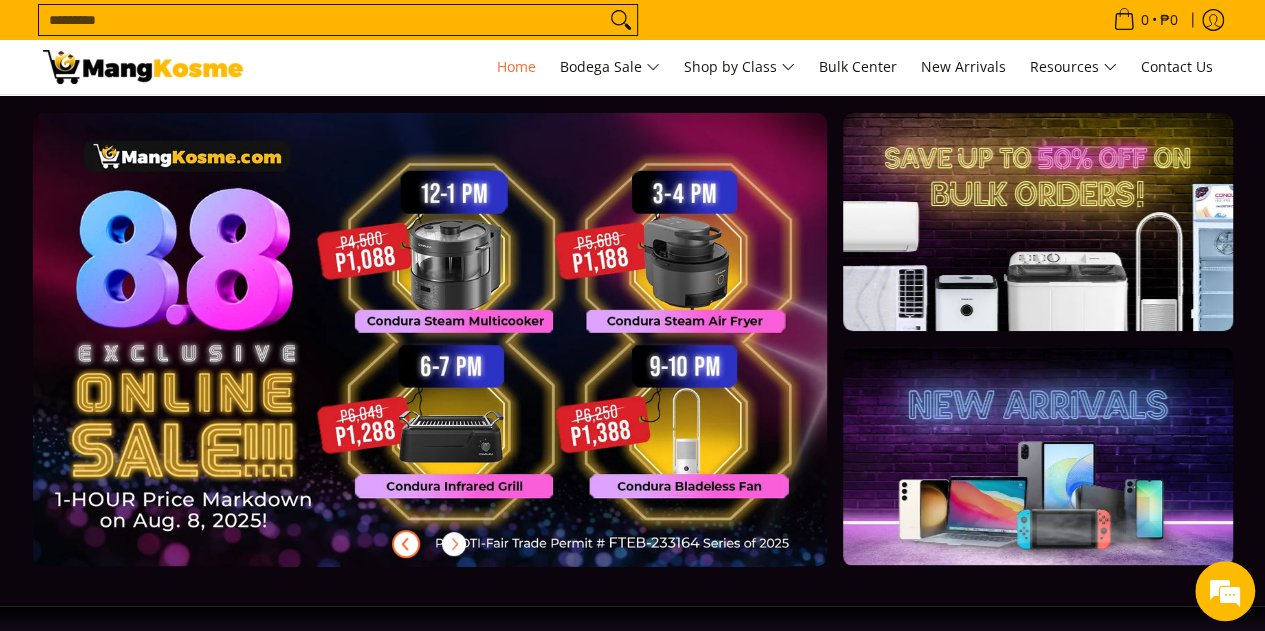 type 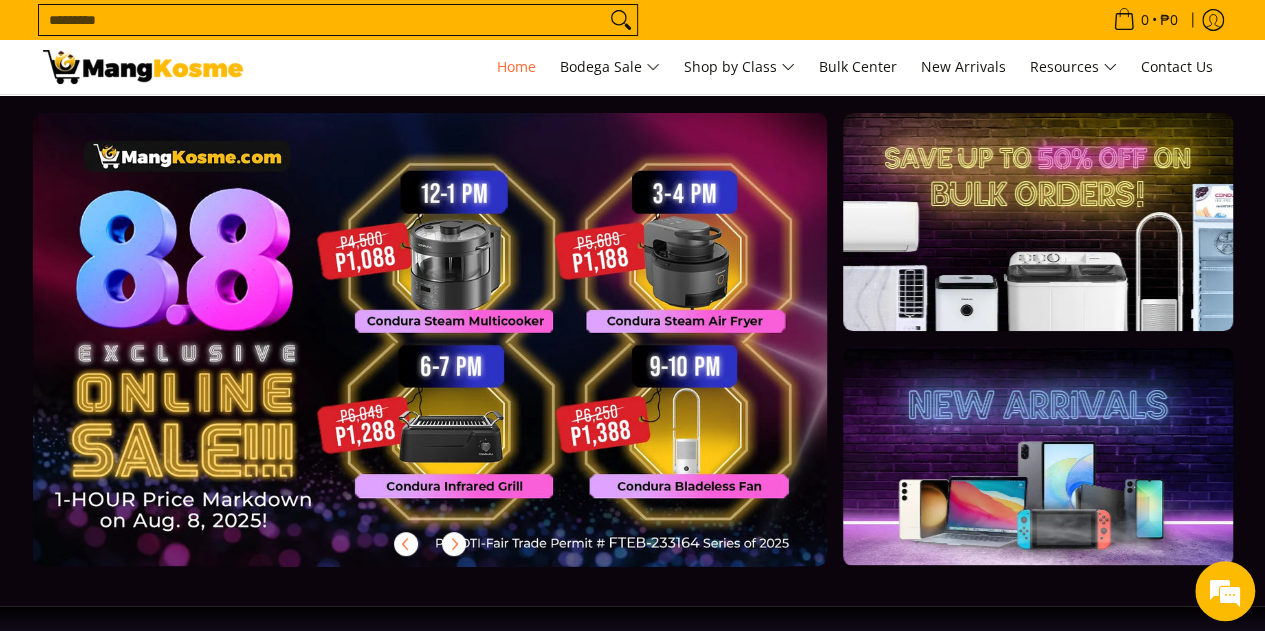scroll, scrollTop: 0, scrollLeft: 0, axis: both 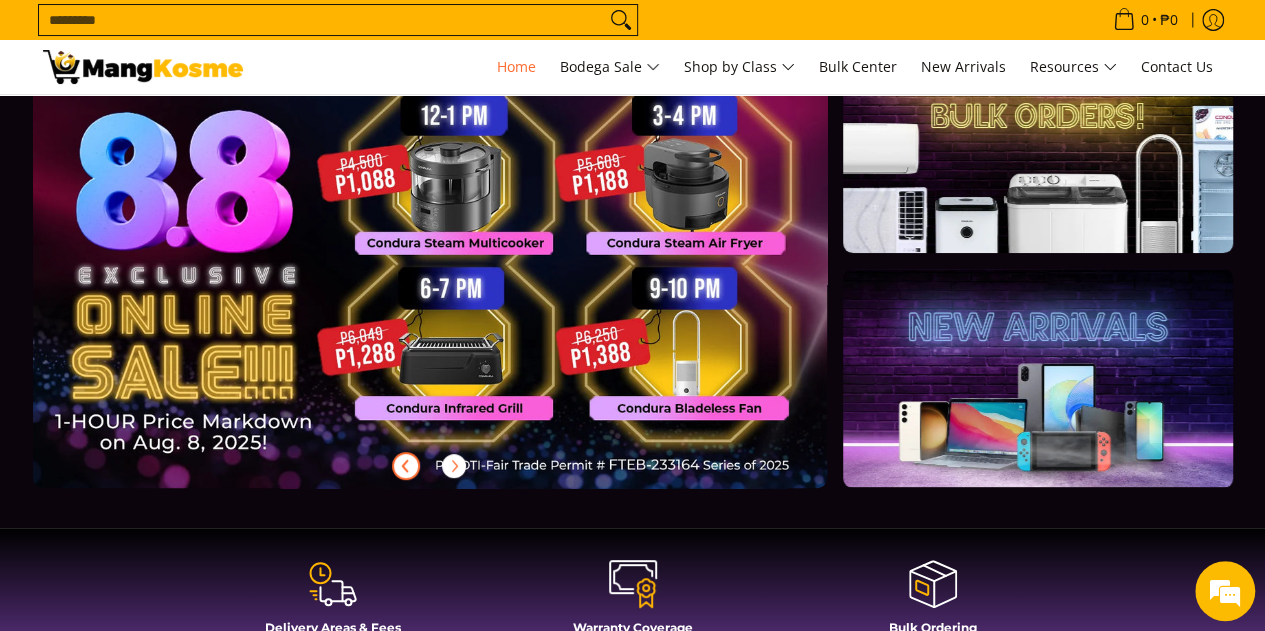 click at bounding box center [462, 277] 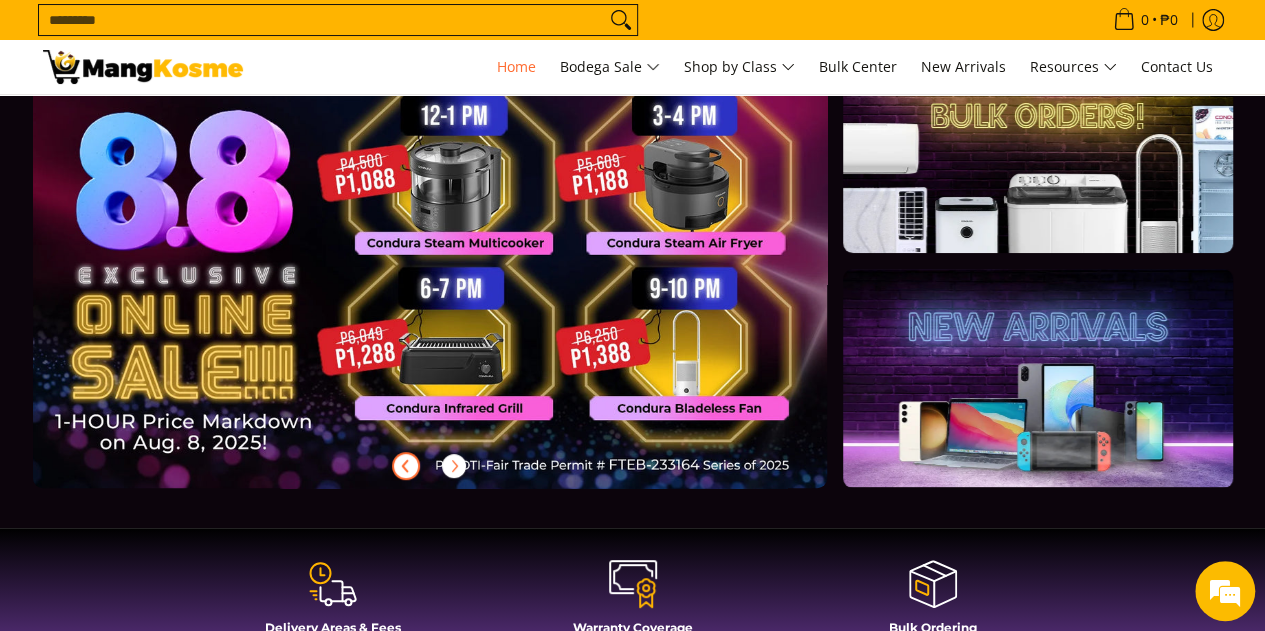 click at bounding box center [462, 277] 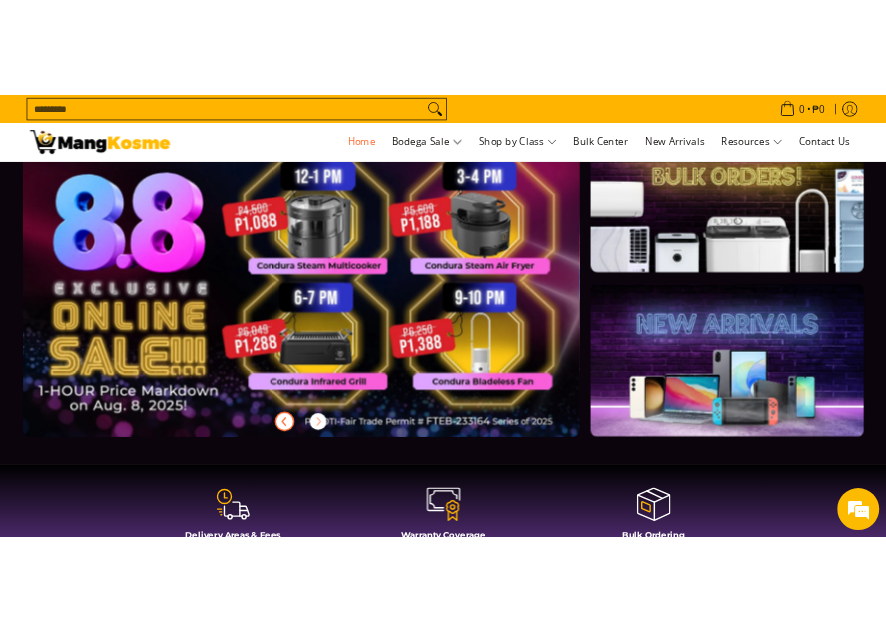 scroll, scrollTop: 0, scrollLeft: 0, axis: both 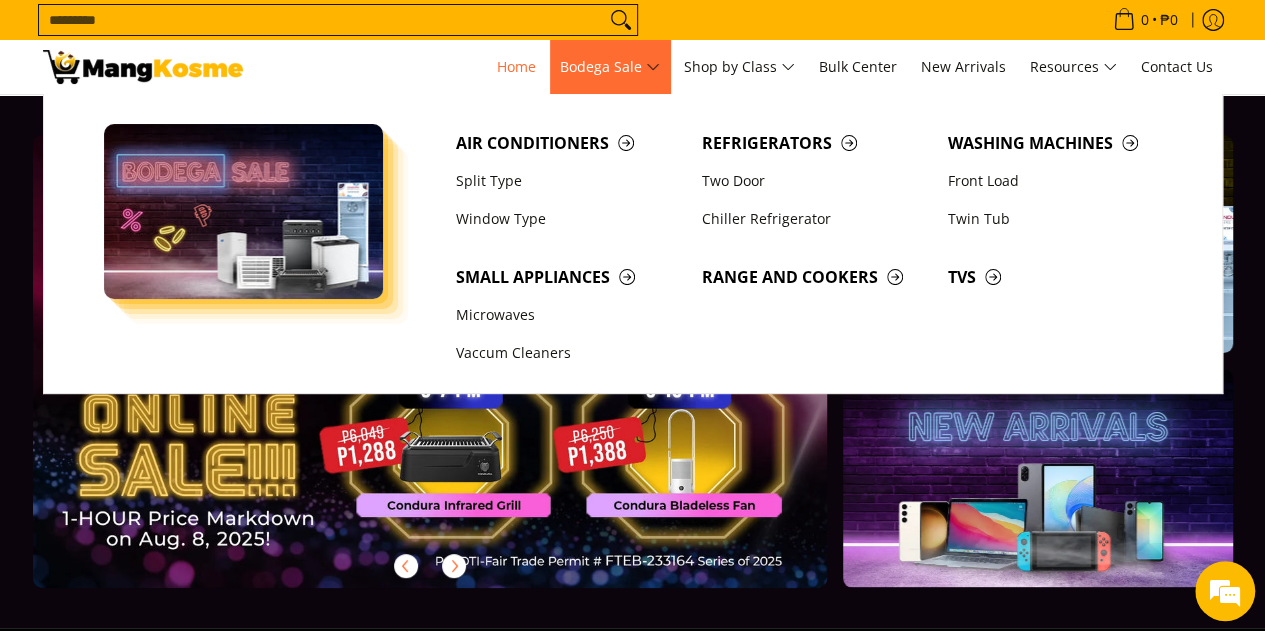 click on "Bodega Sale" at bounding box center [610, 67] 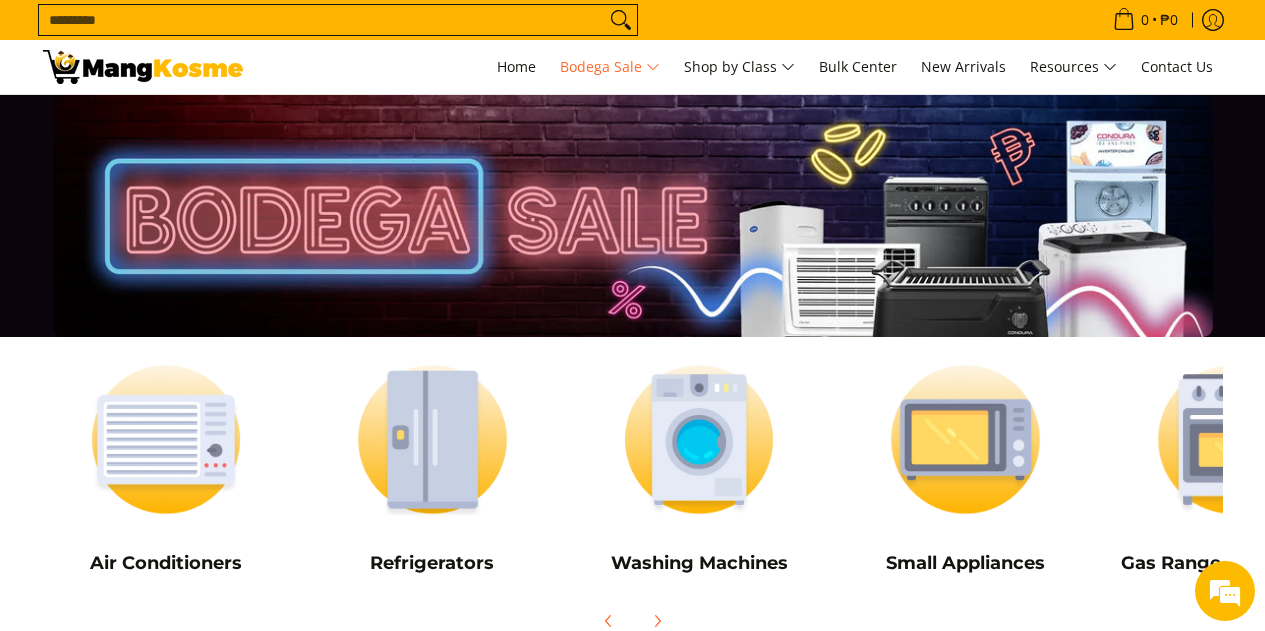 scroll, scrollTop: 0, scrollLeft: 0, axis: both 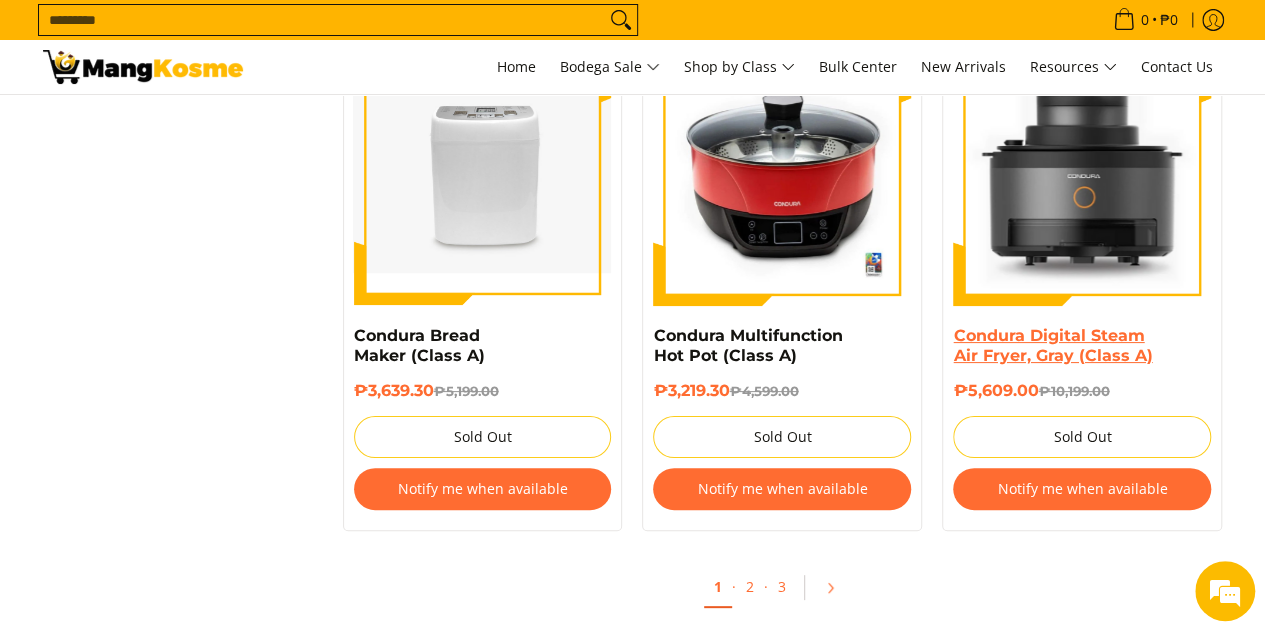 click on "Condura Digital Steam Air Fryer, Gray (Class A)" at bounding box center (1052, 345) 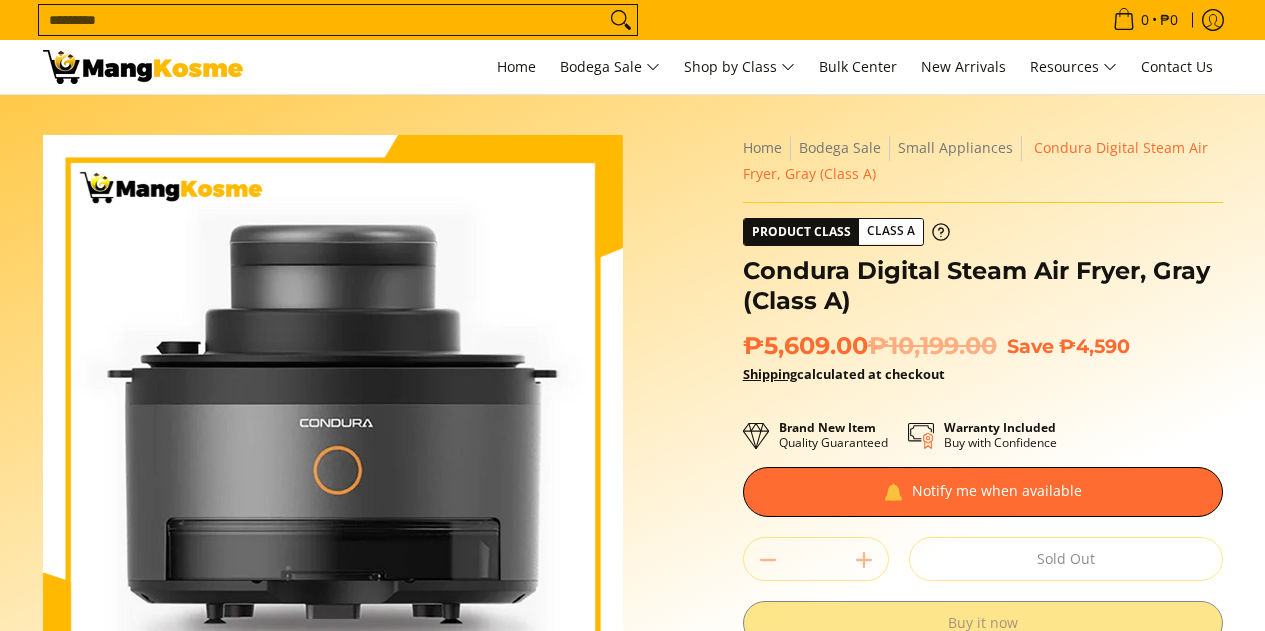 scroll, scrollTop: 100, scrollLeft: 0, axis: vertical 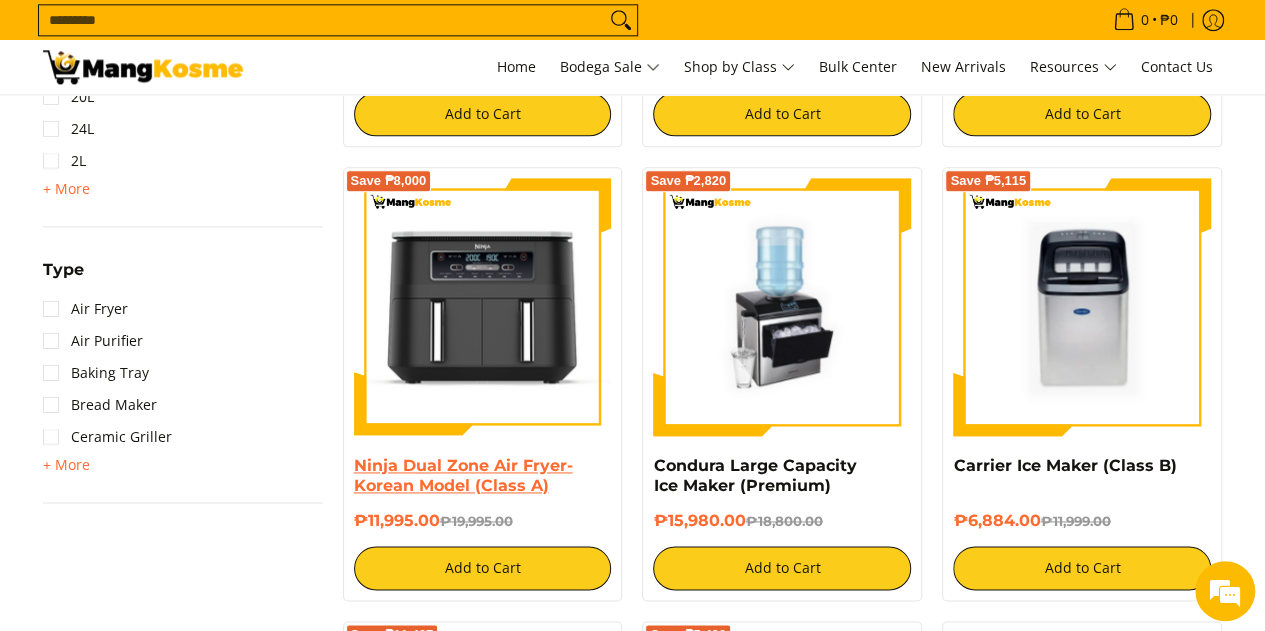 click on "Ninja Dual Zone Air Fryer- Korean Model (Class A)" at bounding box center [463, 475] 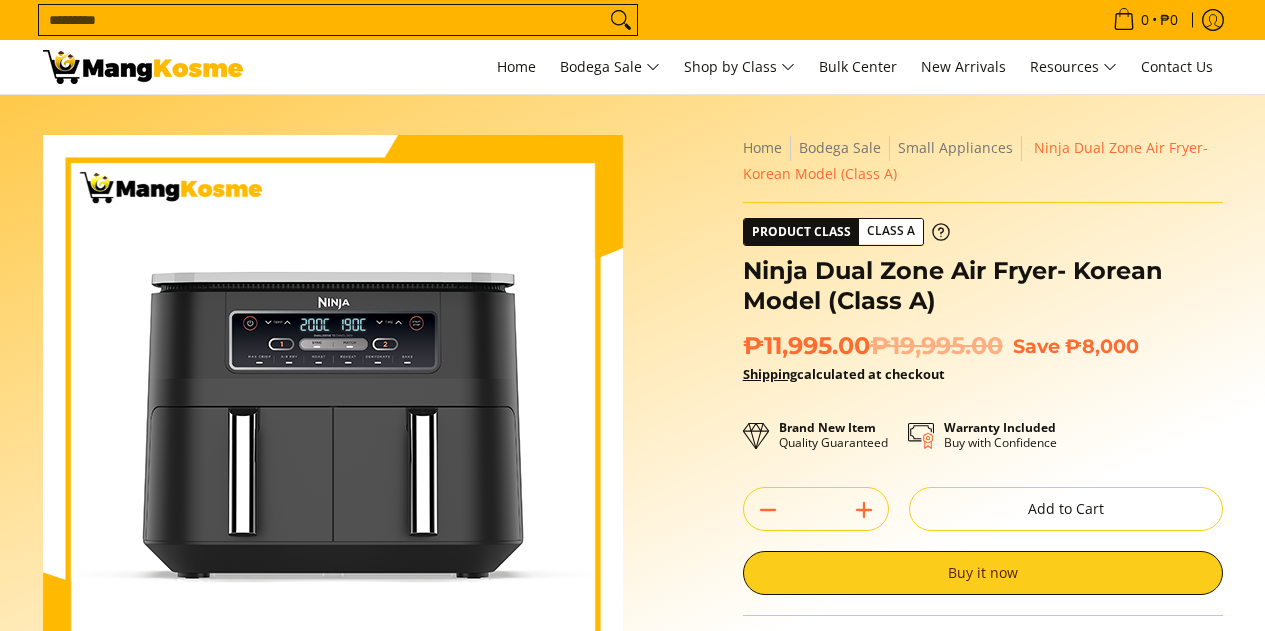 scroll, scrollTop: 0, scrollLeft: 0, axis: both 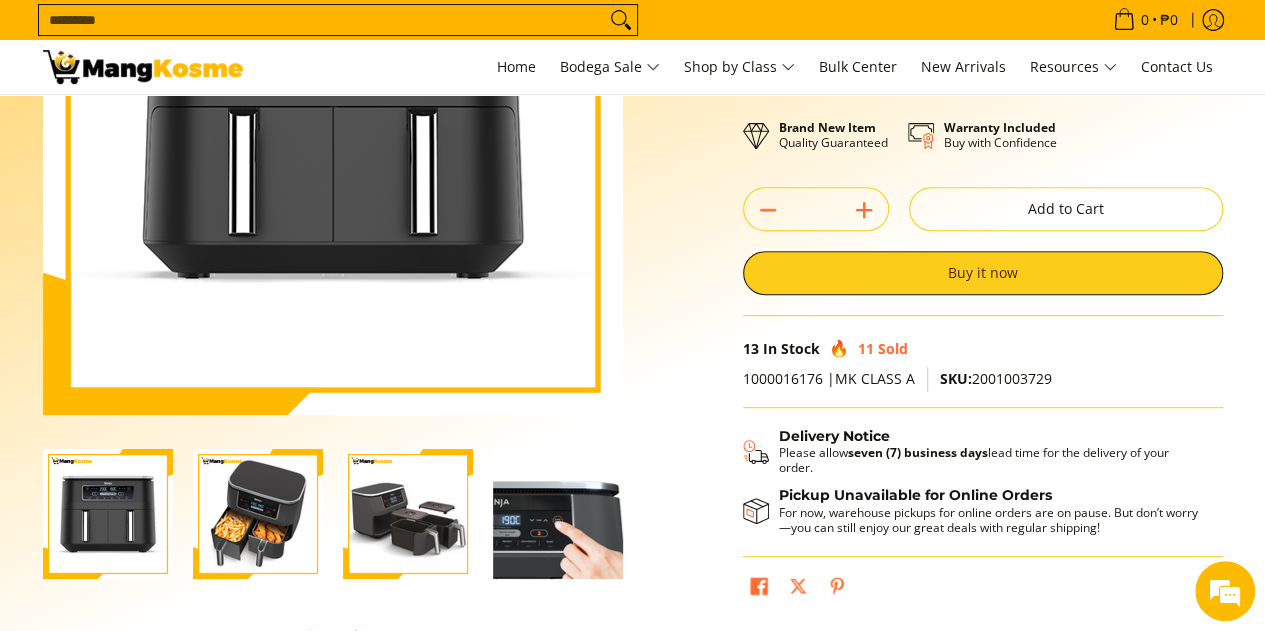 click at bounding box center [258, 514] 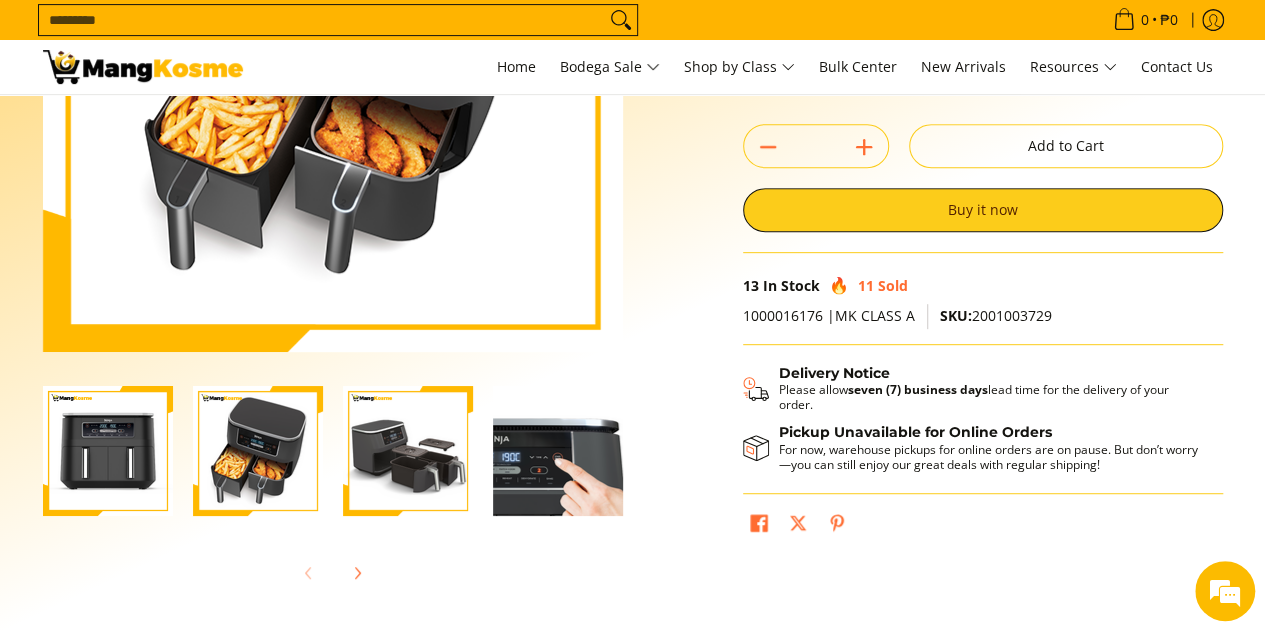 scroll, scrollTop: 400, scrollLeft: 0, axis: vertical 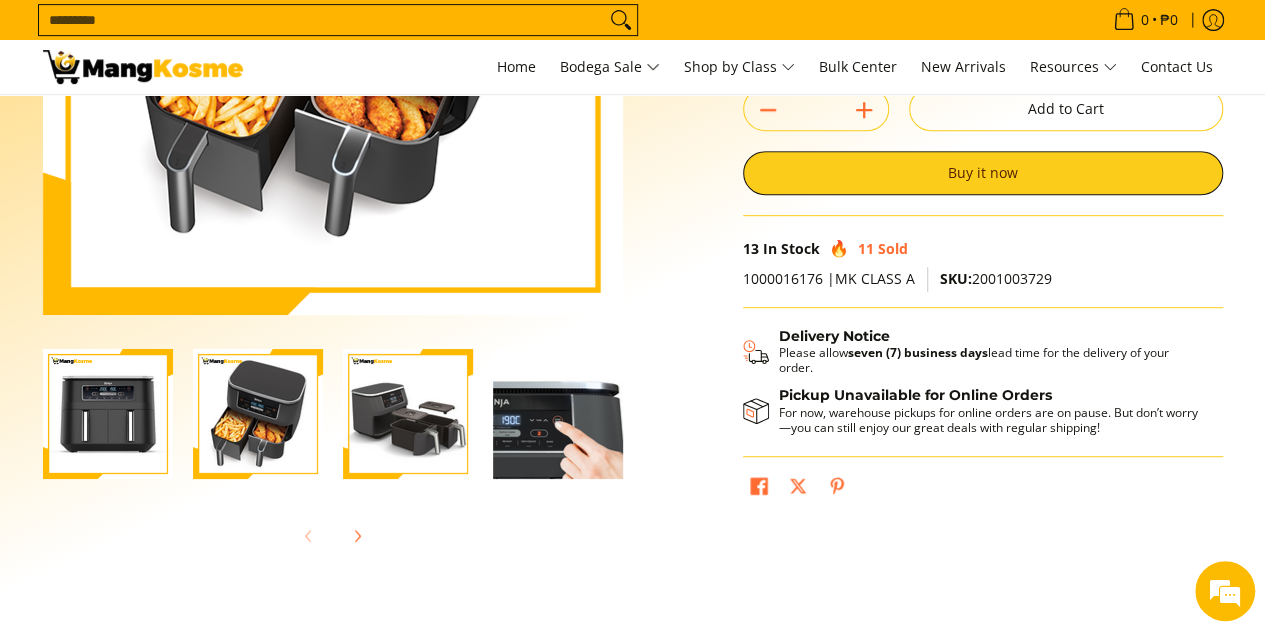 click at bounding box center [408, 414] 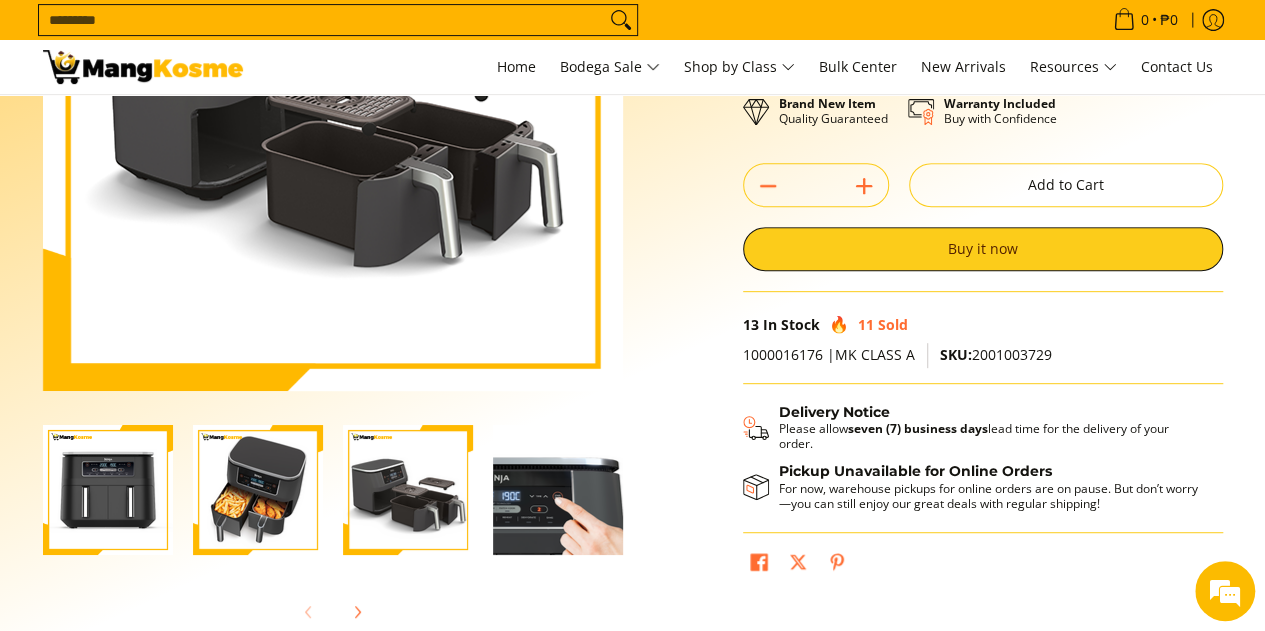 scroll, scrollTop: 400, scrollLeft: 0, axis: vertical 